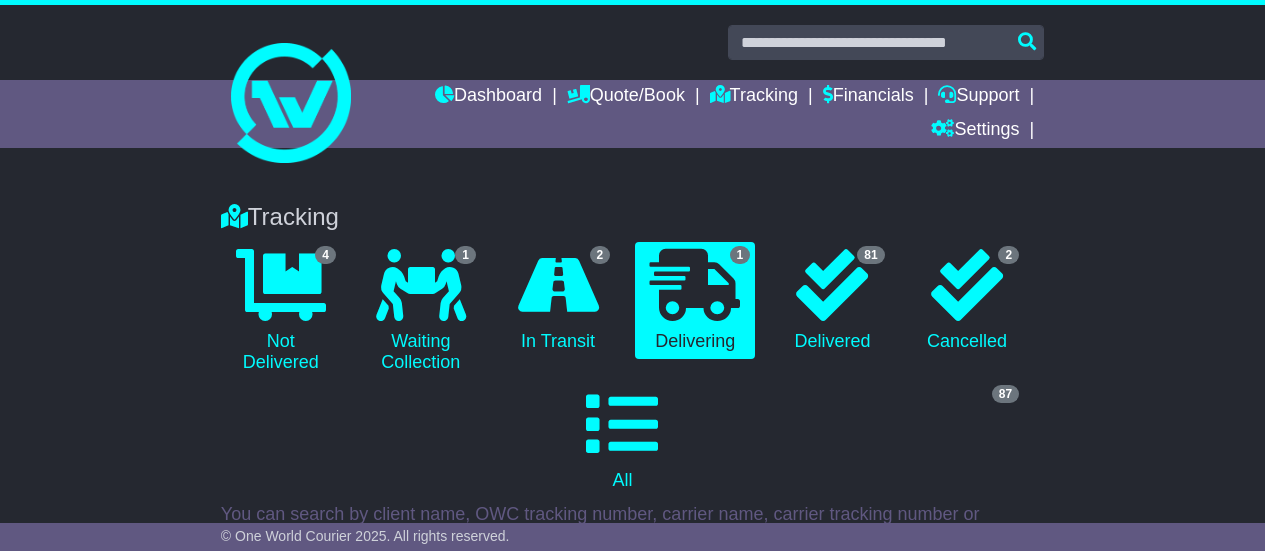 scroll, scrollTop: 0, scrollLeft: 0, axis: both 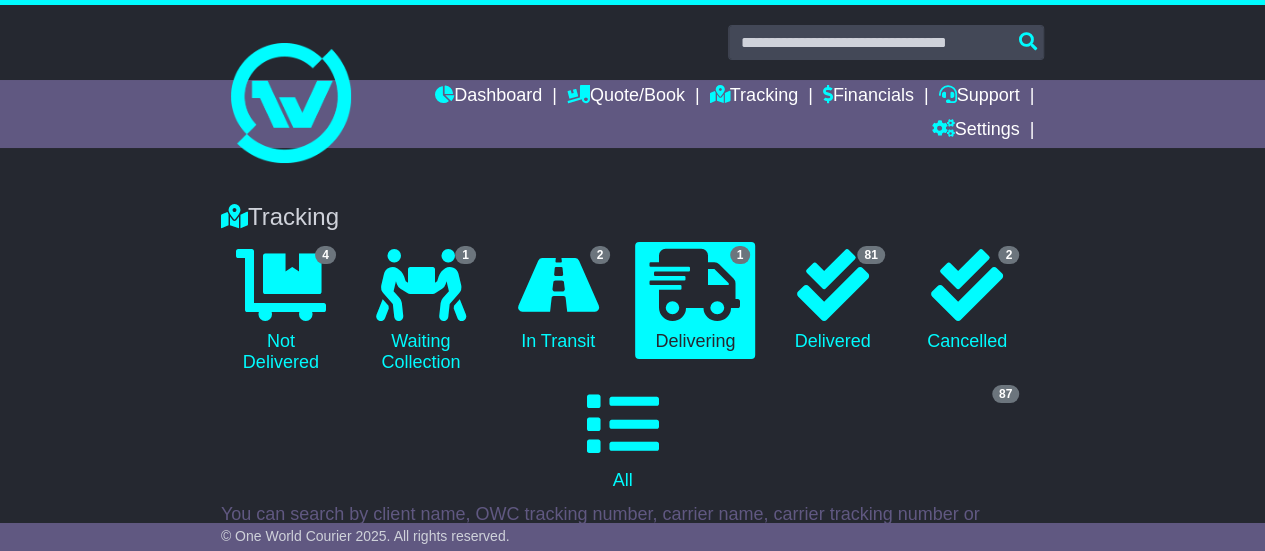 click on "Dashboard" at bounding box center [488, 97] 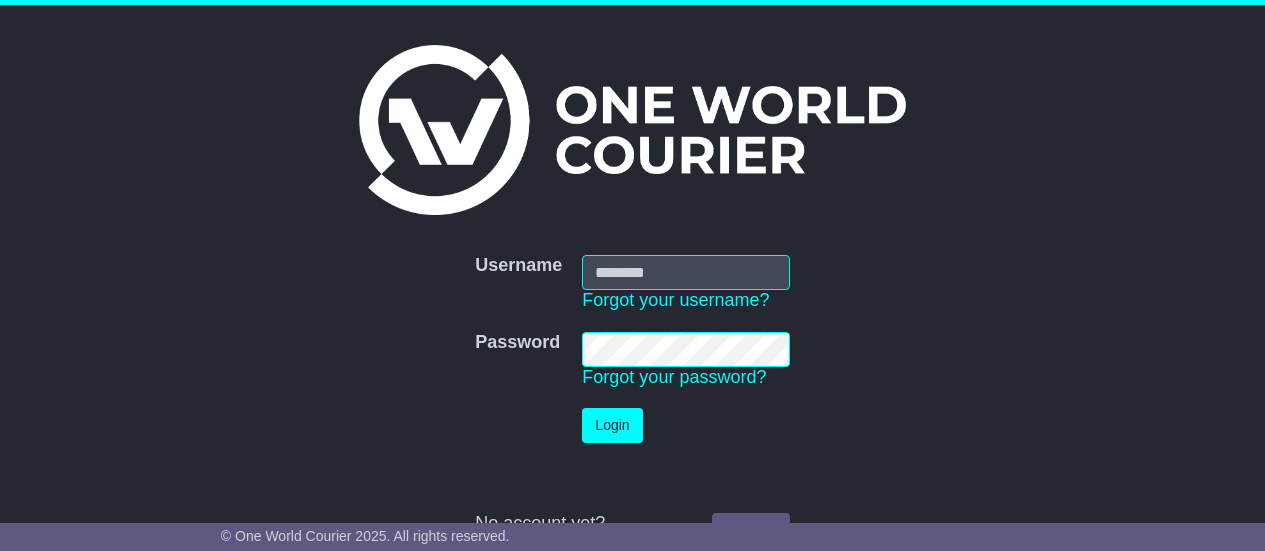scroll, scrollTop: 0, scrollLeft: 0, axis: both 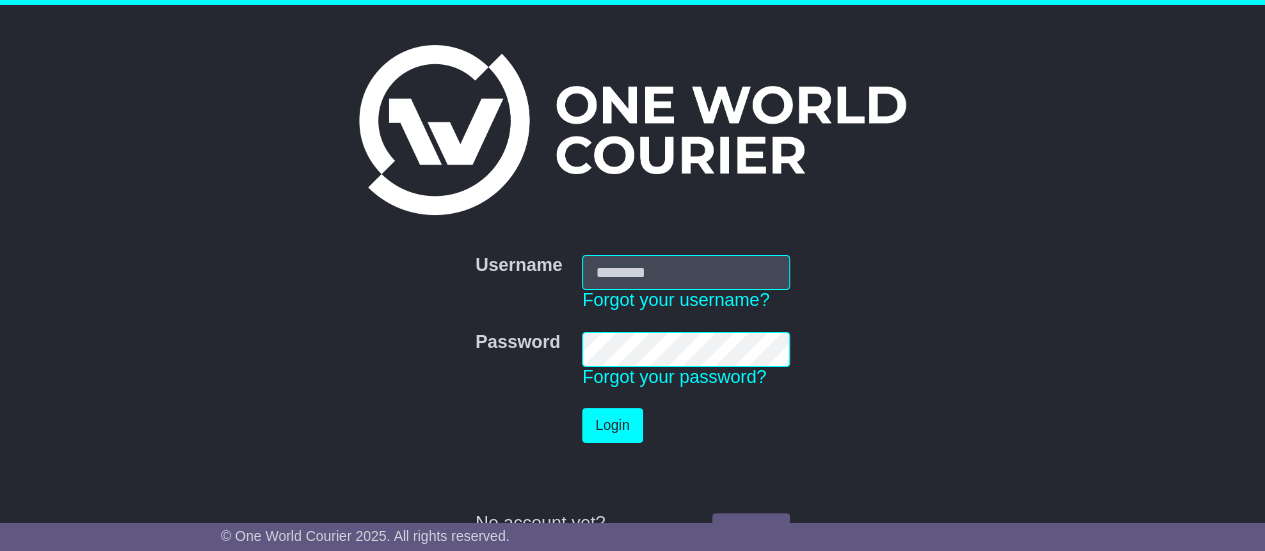 click on "Username" at bounding box center [685, 272] 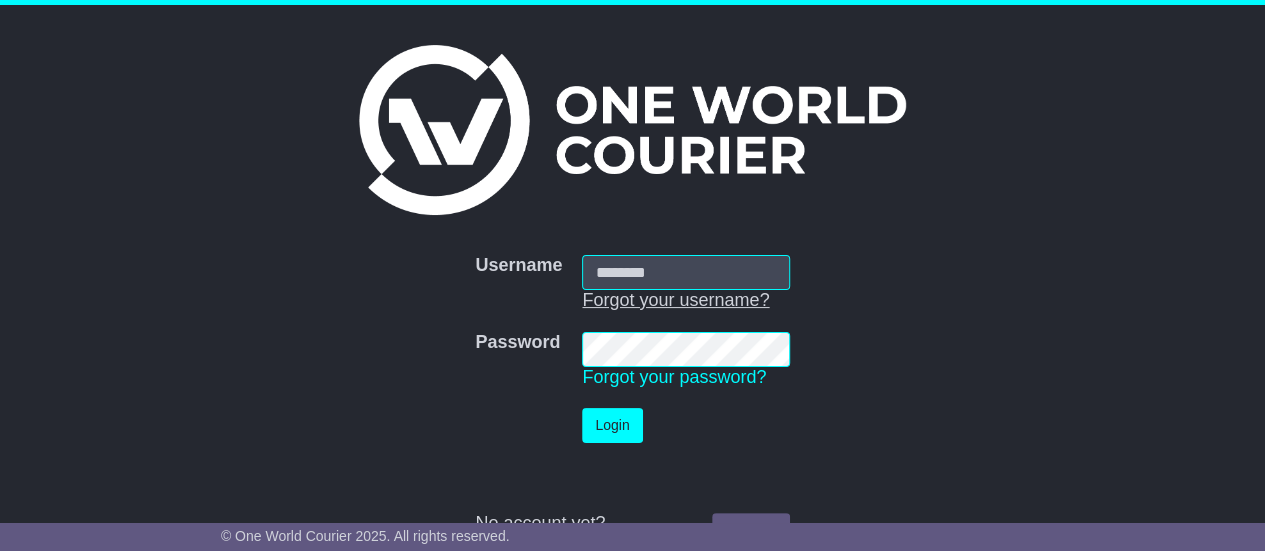 type on "**********" 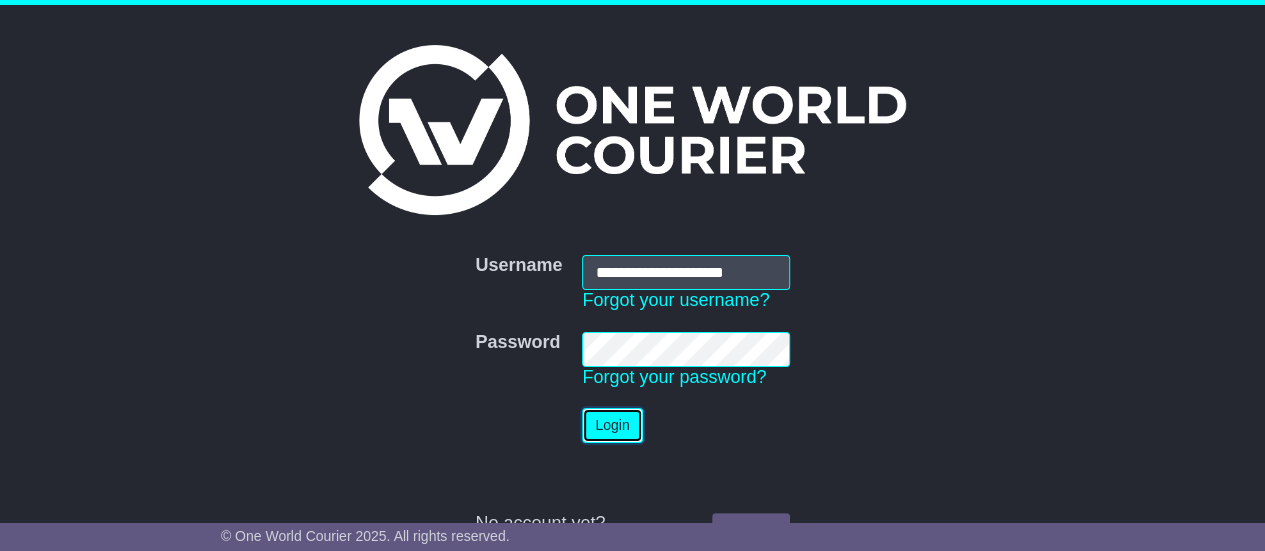 click on "Login" at bounding box center (612, 425) 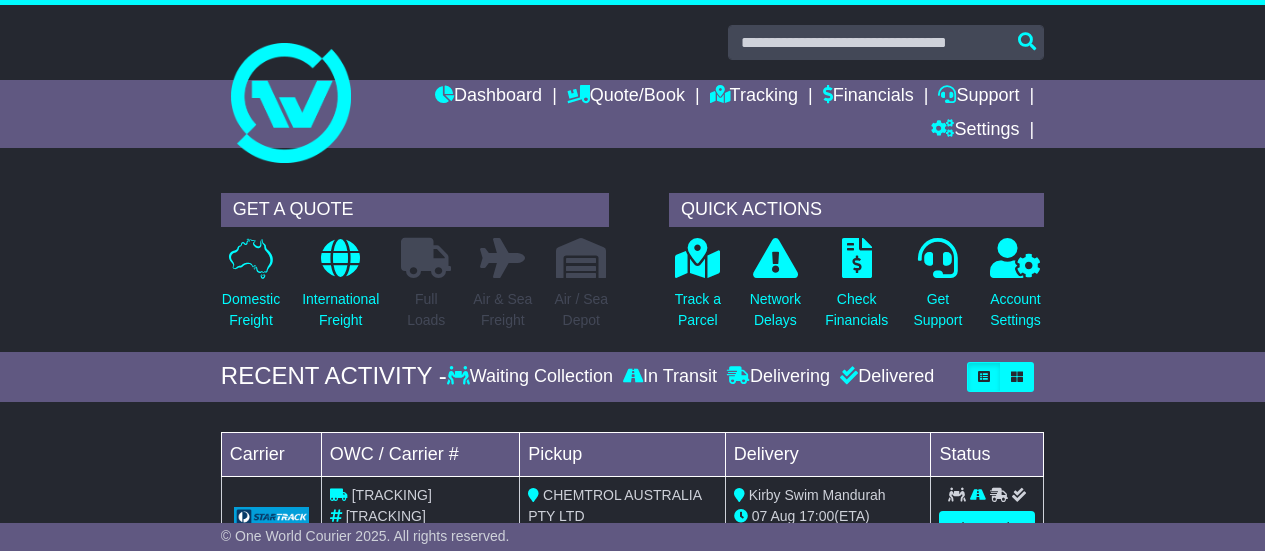 scroll, scrollTop: 0, scrollLeft: 0, axis: both 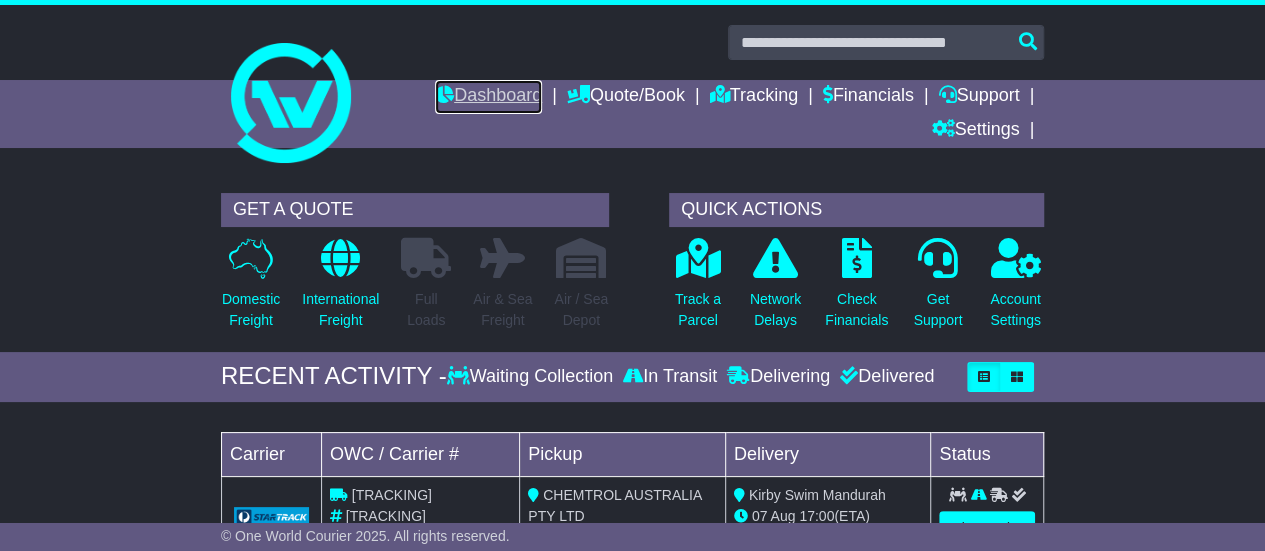 click on "Dashboard" at bounding box center [488, 97] 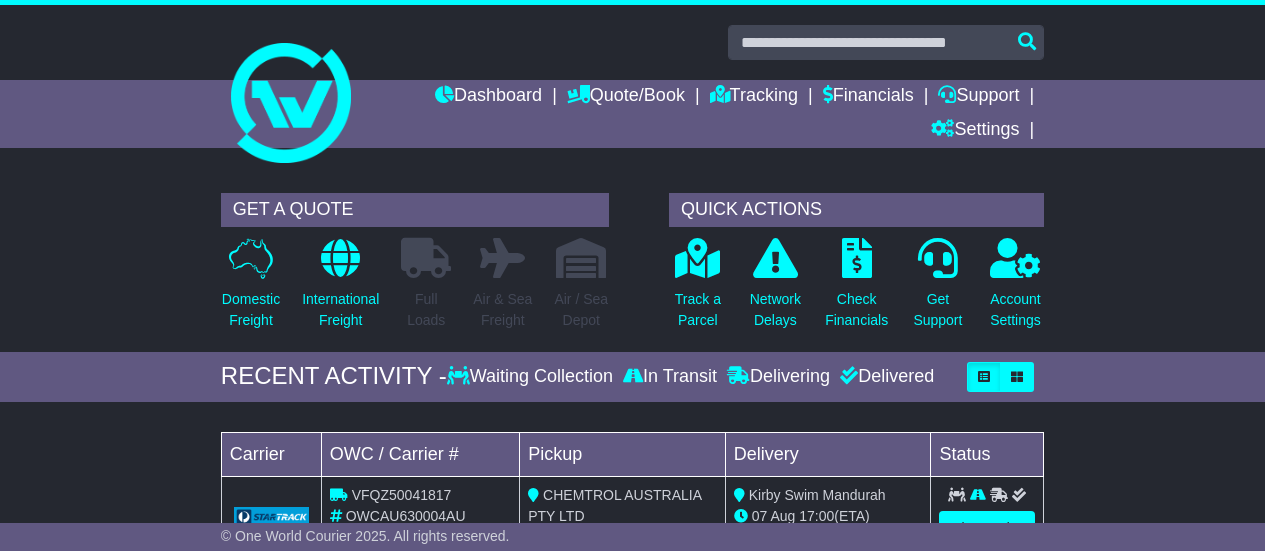 scroll, scrollTop: 0, scrollLeft: 0, axis: both 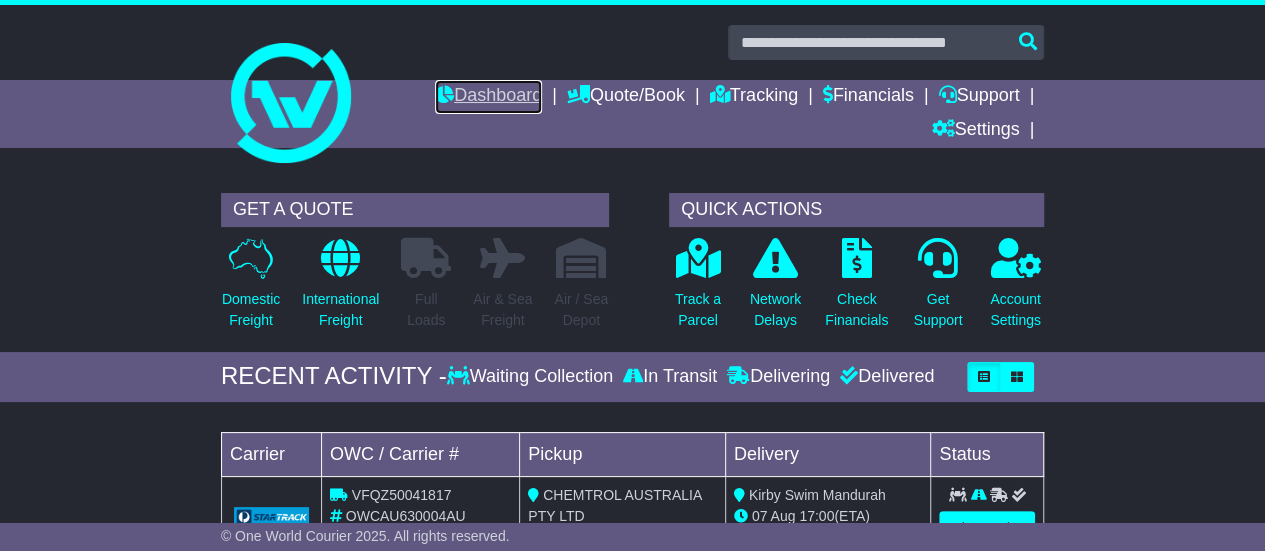 click on "Dashboard" at bounding box center (488, 97) 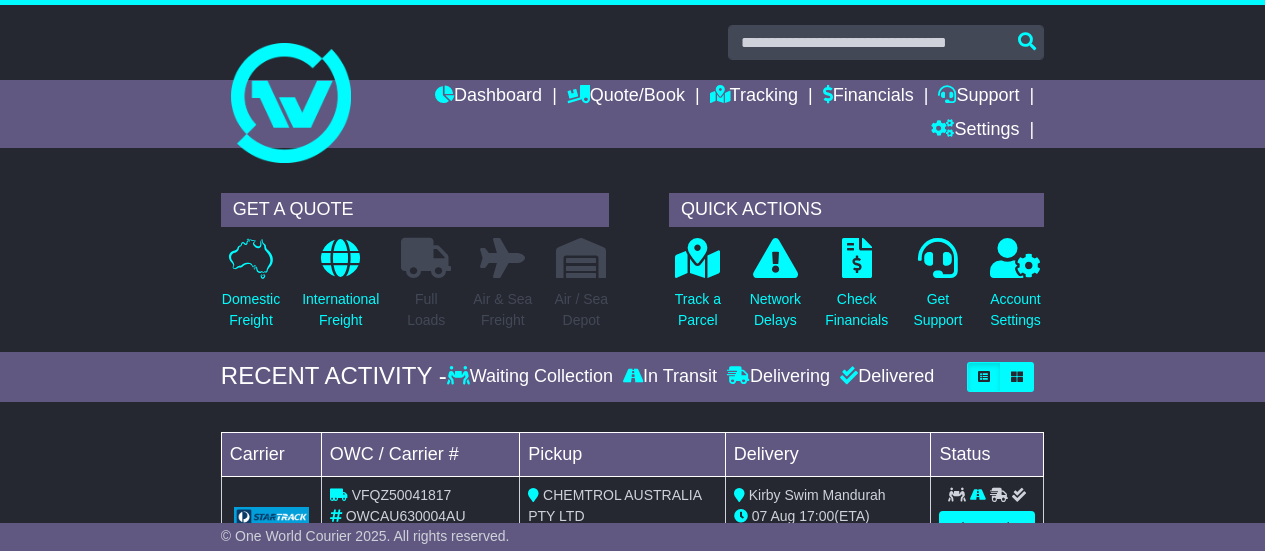 scroll, scrollTop: 0, scrollLeft: 0, axis: both 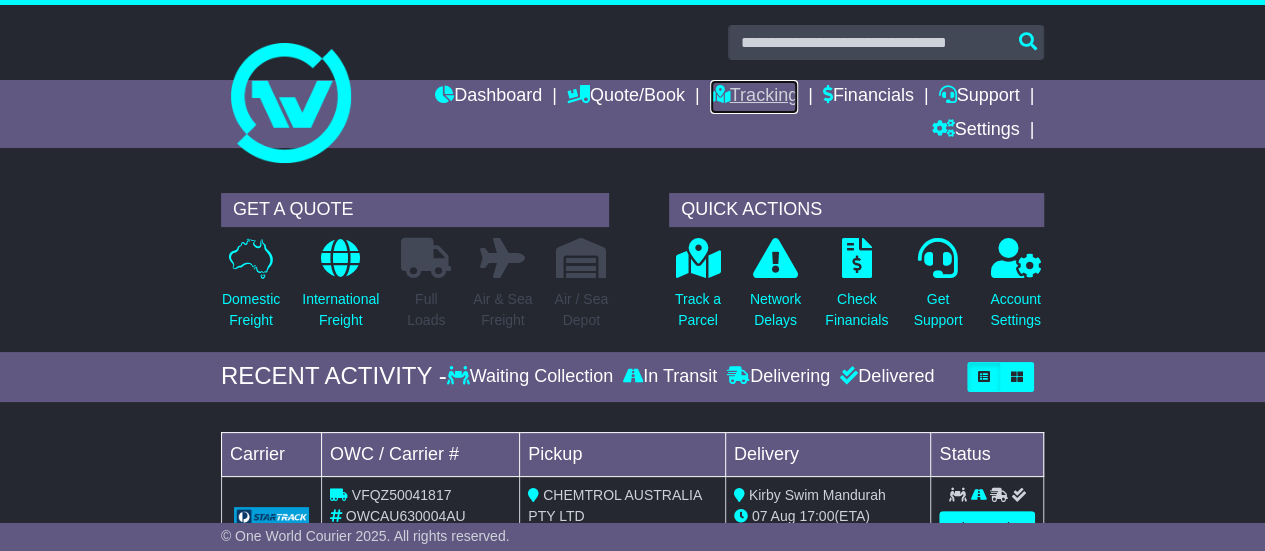 click on "Tracking" at bounding box center [754, 97] 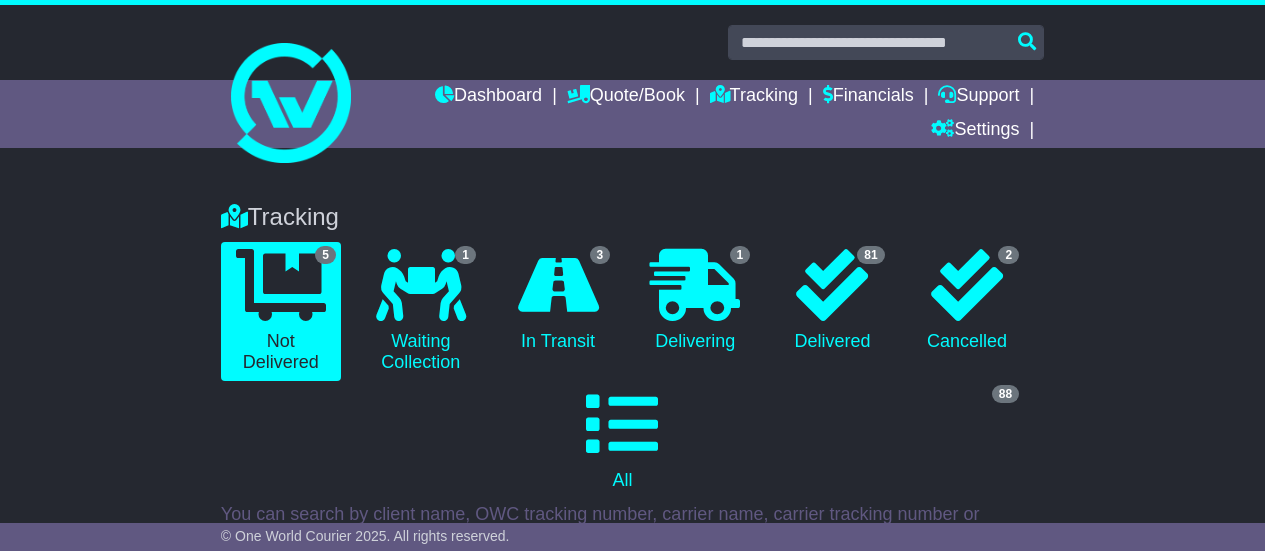 scroll, scrollTop: 0, scrollLeft: 0, axis: both 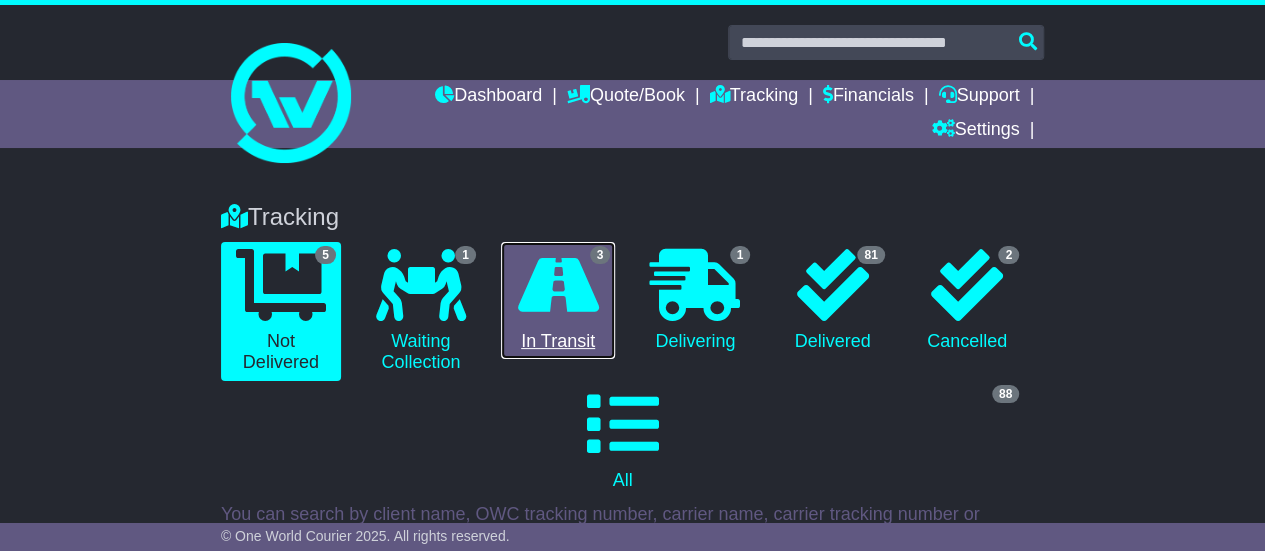 click at bounding box center [558, 285] 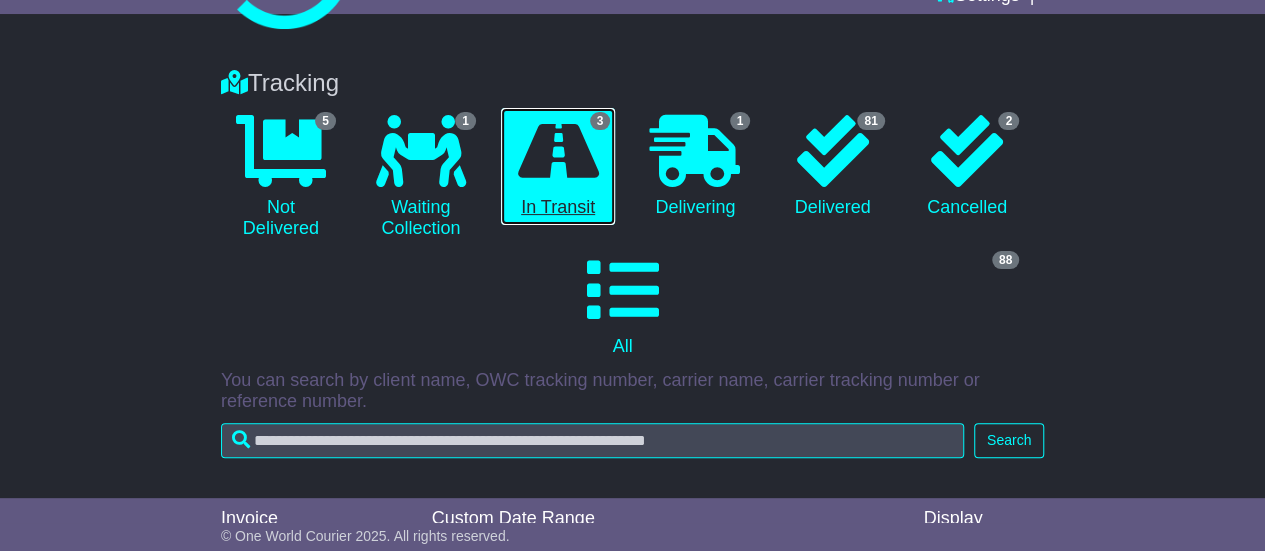 scroll, scrollTop: 0, scrollLeft: 0, axis: both 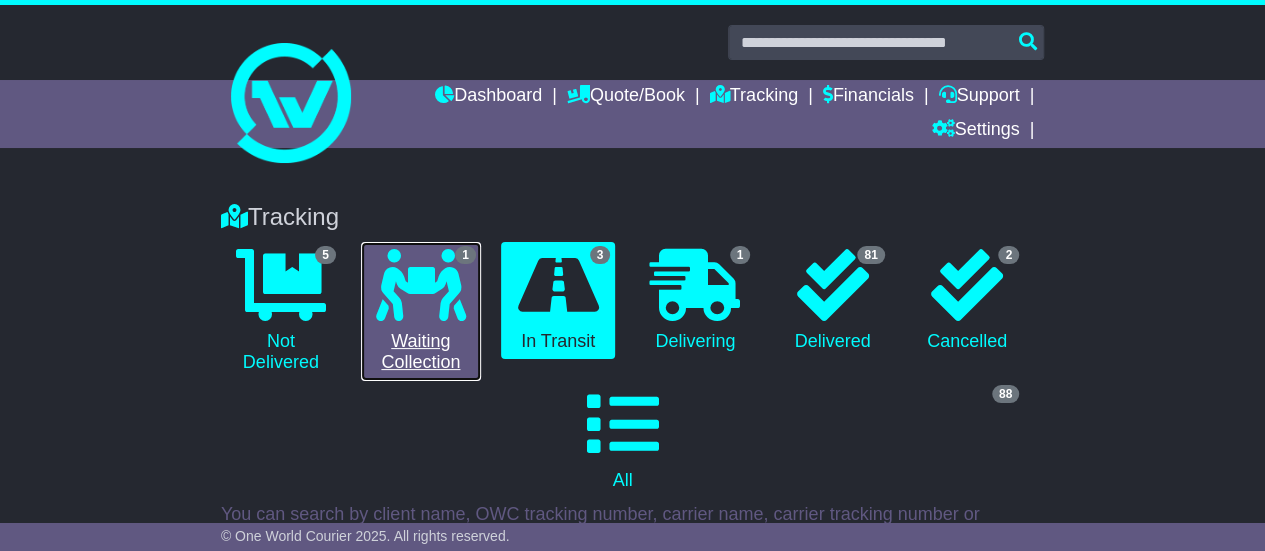 click at bounding box center [421, 285] 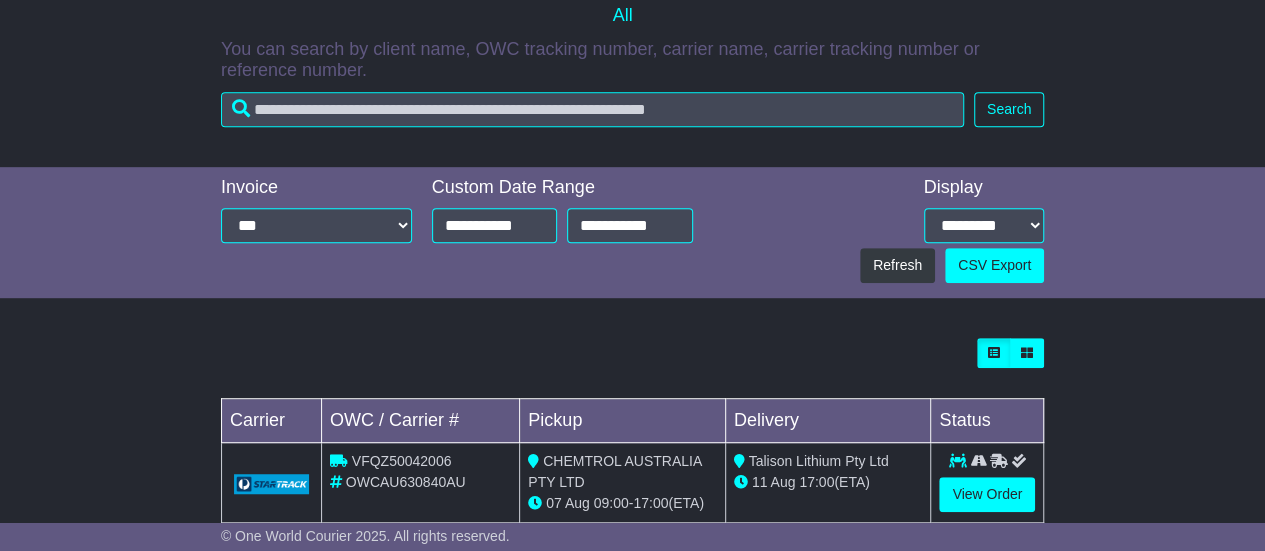 scroll, scrollTop: 0, scrollLeft: 0, axis: both 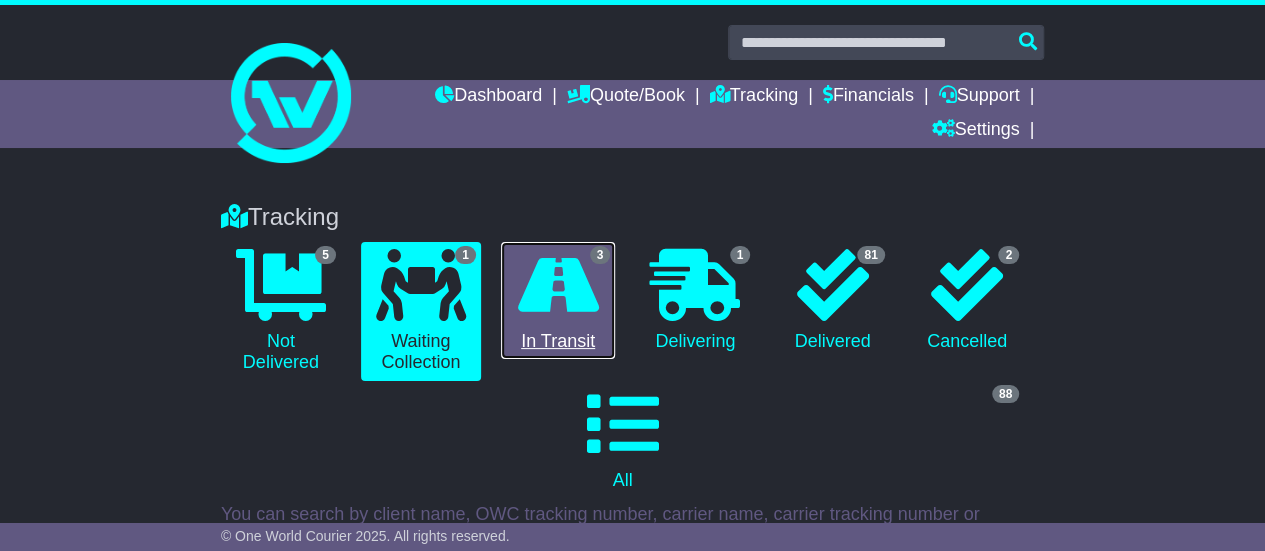 click at bounding box center (558, 285) 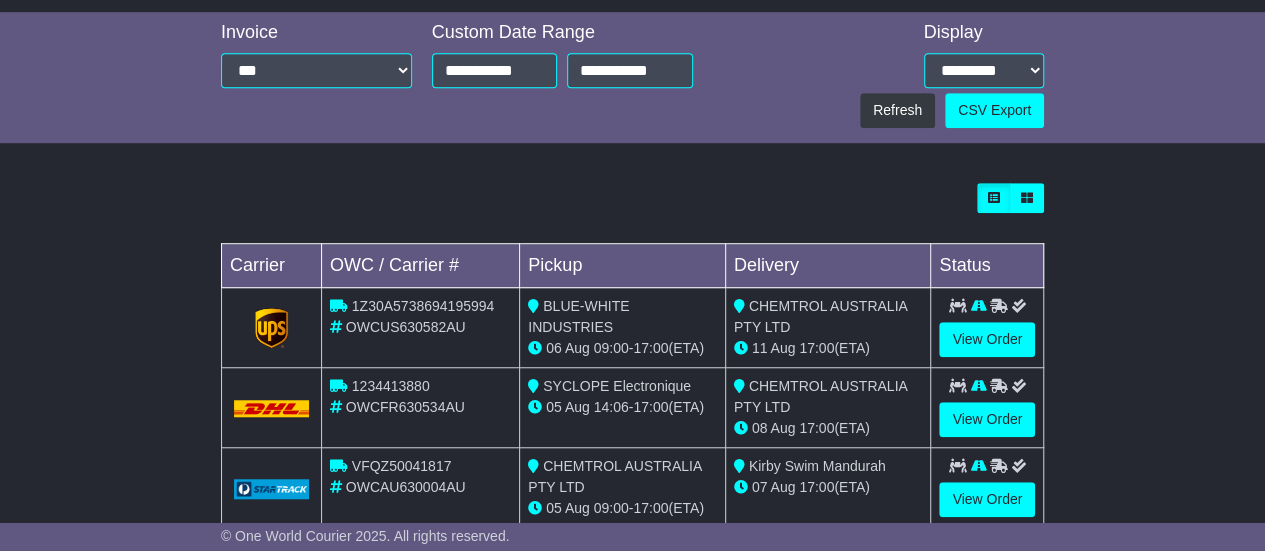 scroll, scrollTop: 0, scrollLeft: 0, axis: both 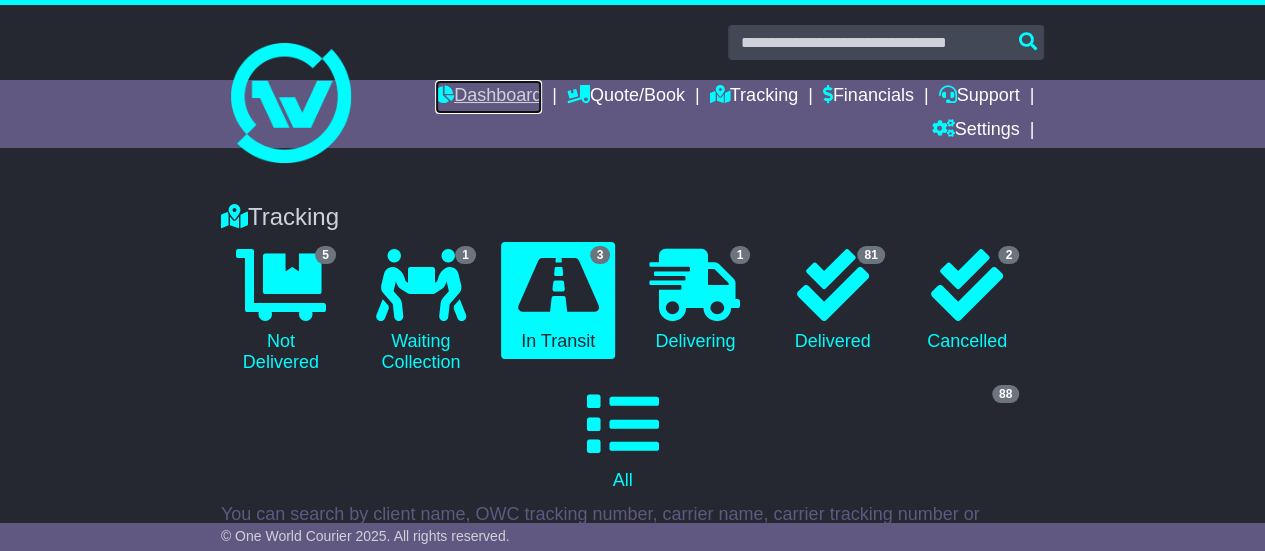 click on "Dashboard" at bounding box center (488, 97) 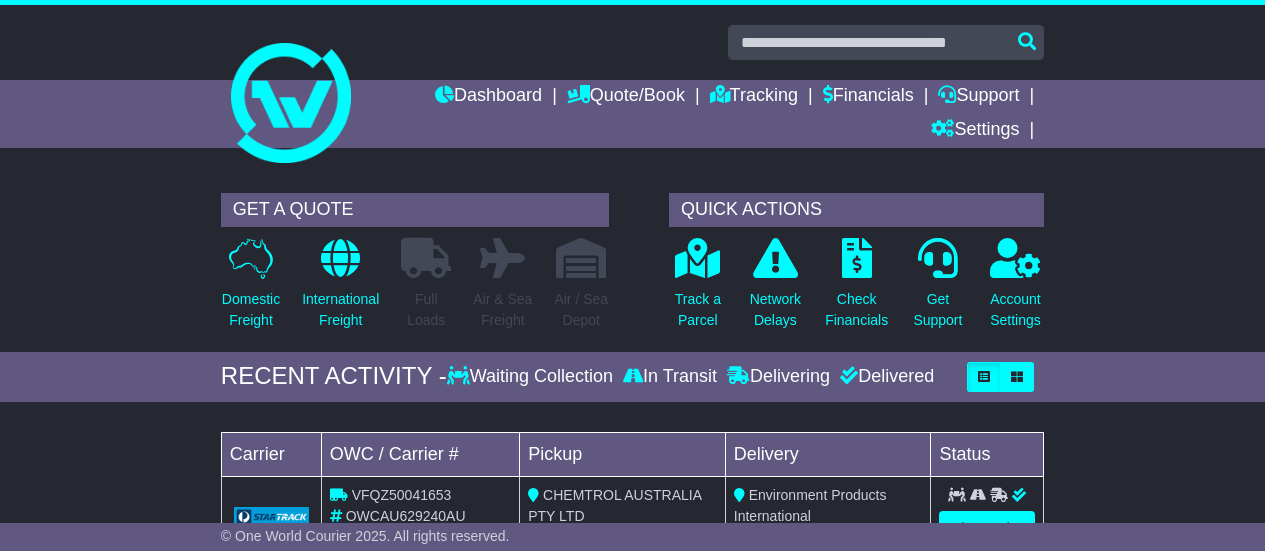 scroll, scrollTop: 0, scrollLeft: 0, axis: both 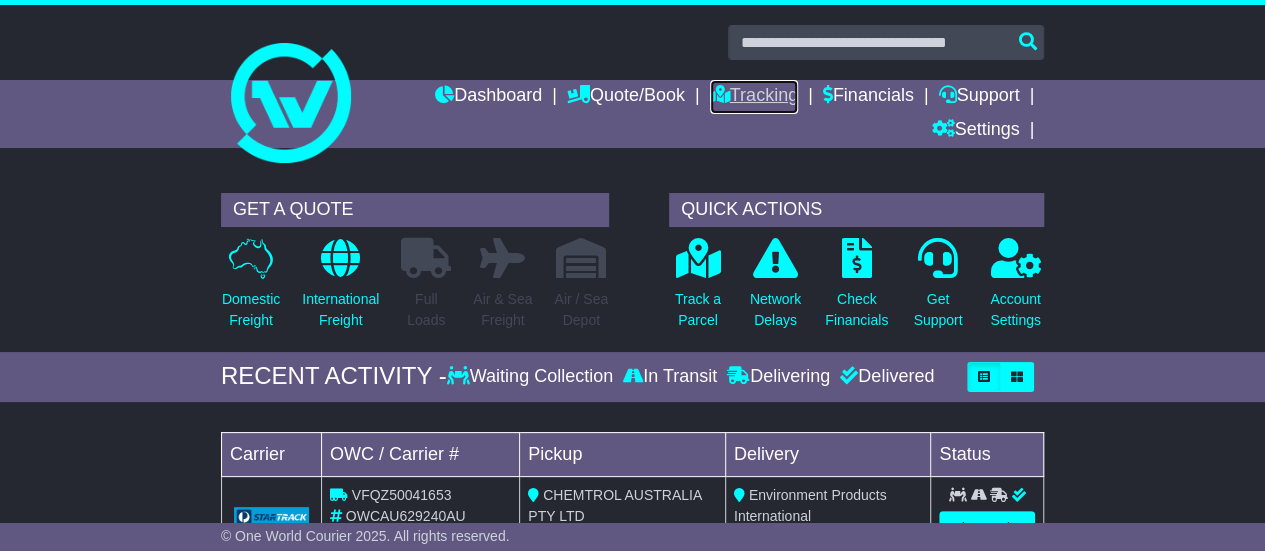 click on "Tracking" at bounding box center (754, 97) 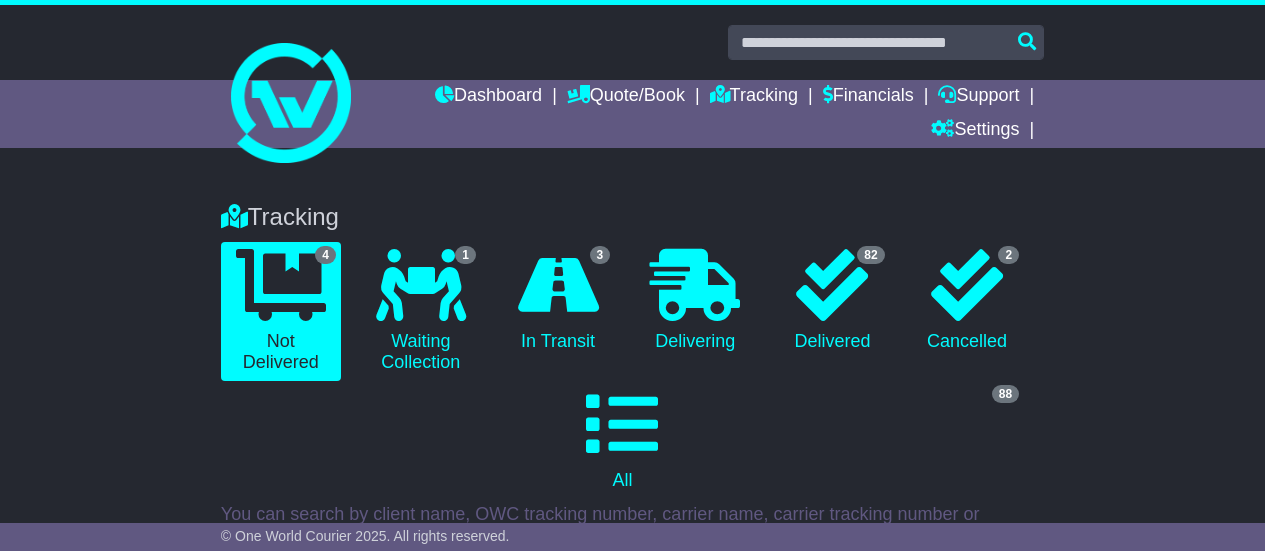scroll, scrollTop: 0, scrollLeft: 0, axis: both 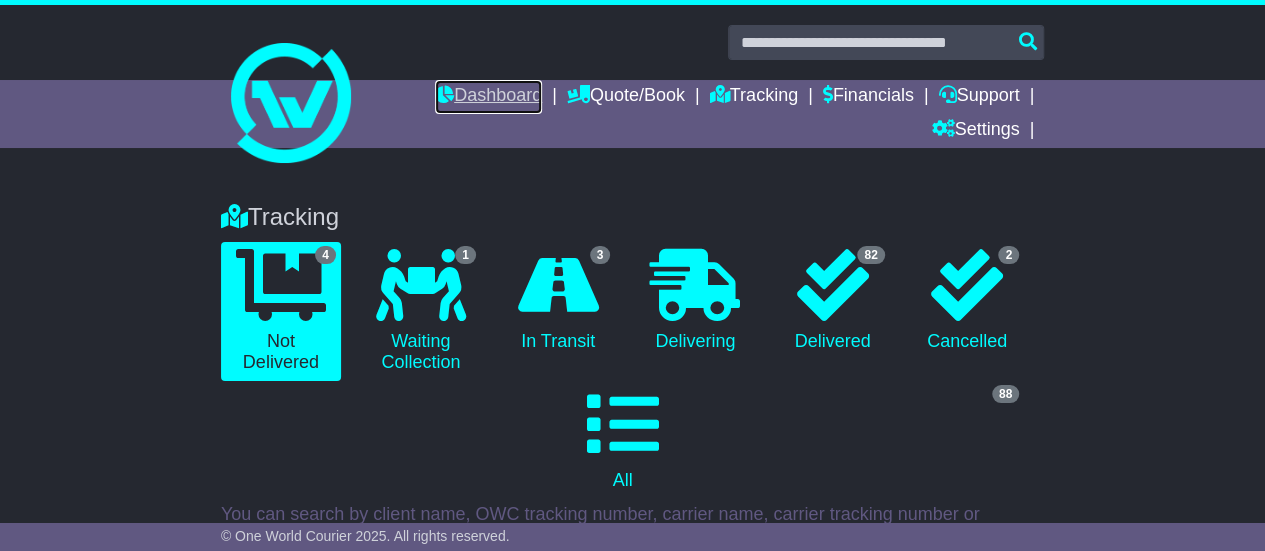 click on "Dashboard" at bounding box center [488, 97] 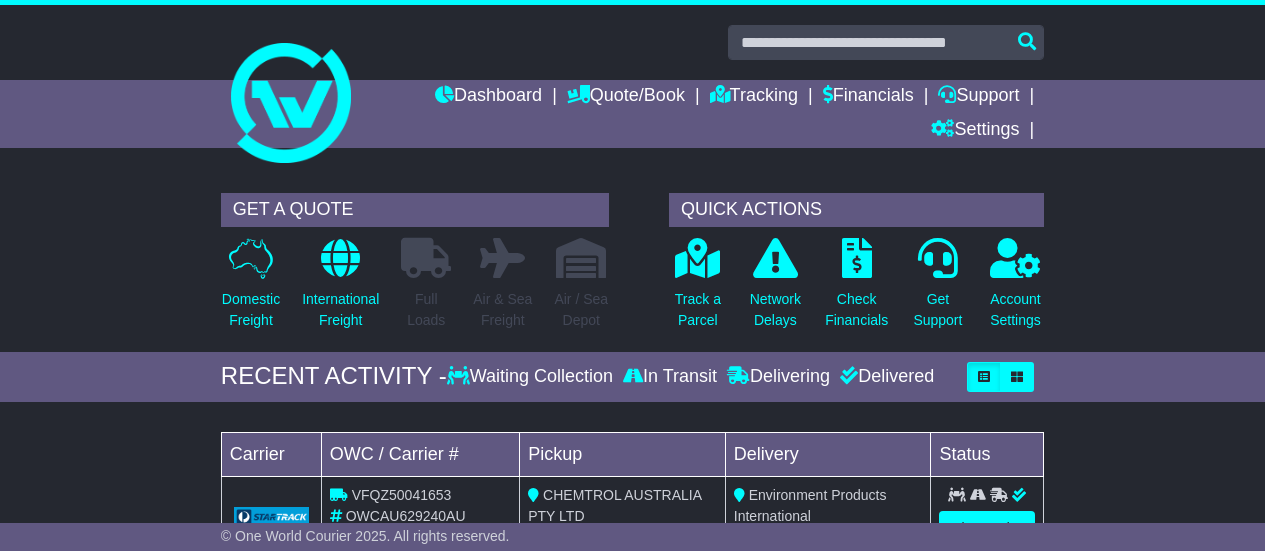 scroll, scrollTop: 0, scrollLeft: 0, axis: both 